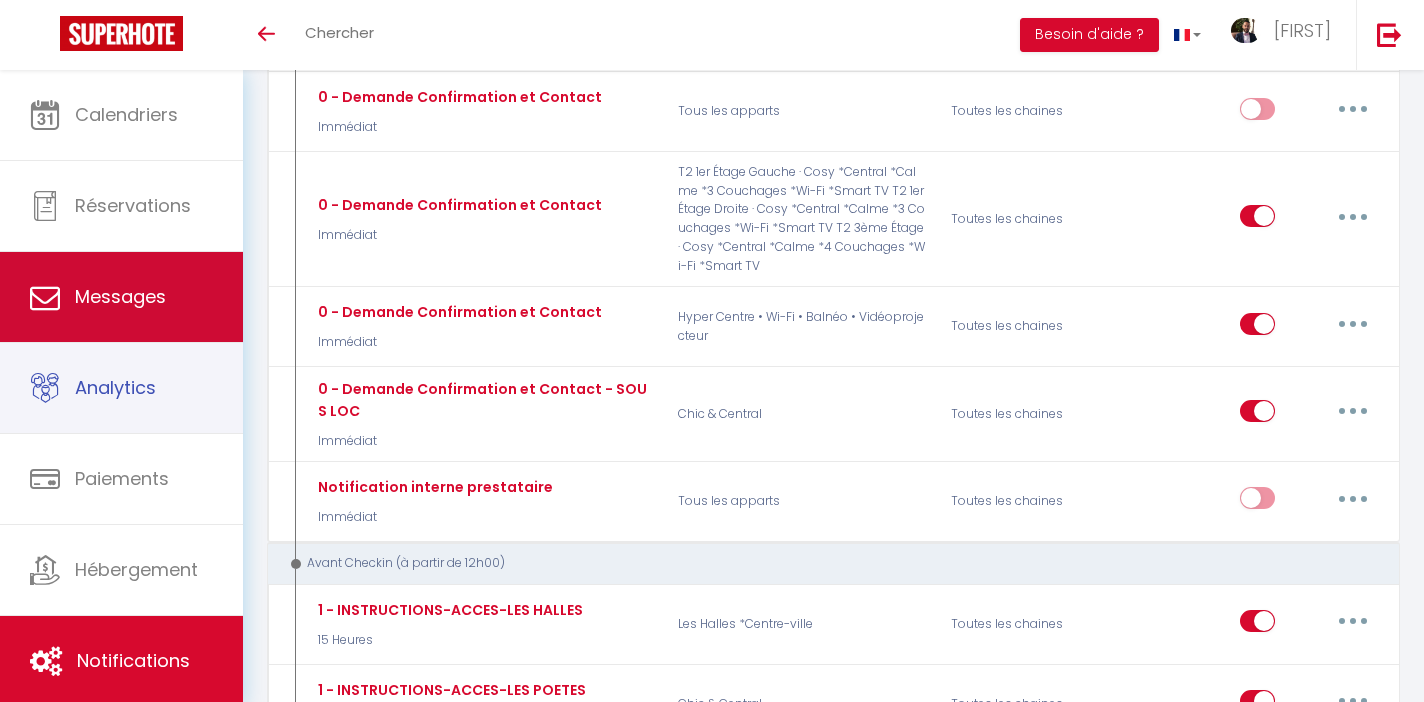 scroll, scrollTop: 959, scrollLeft: 0, axis: vertical 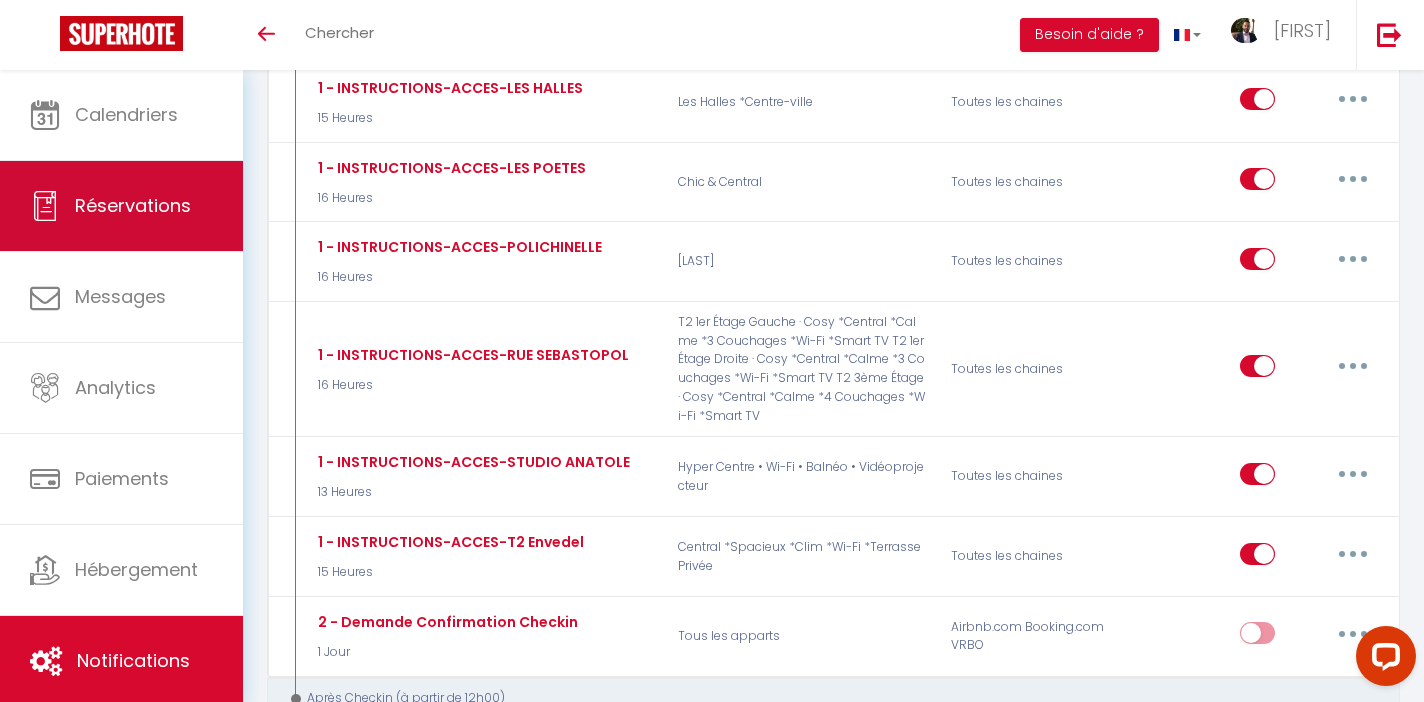 click on "Réservations" at bounding box center [133, 205] 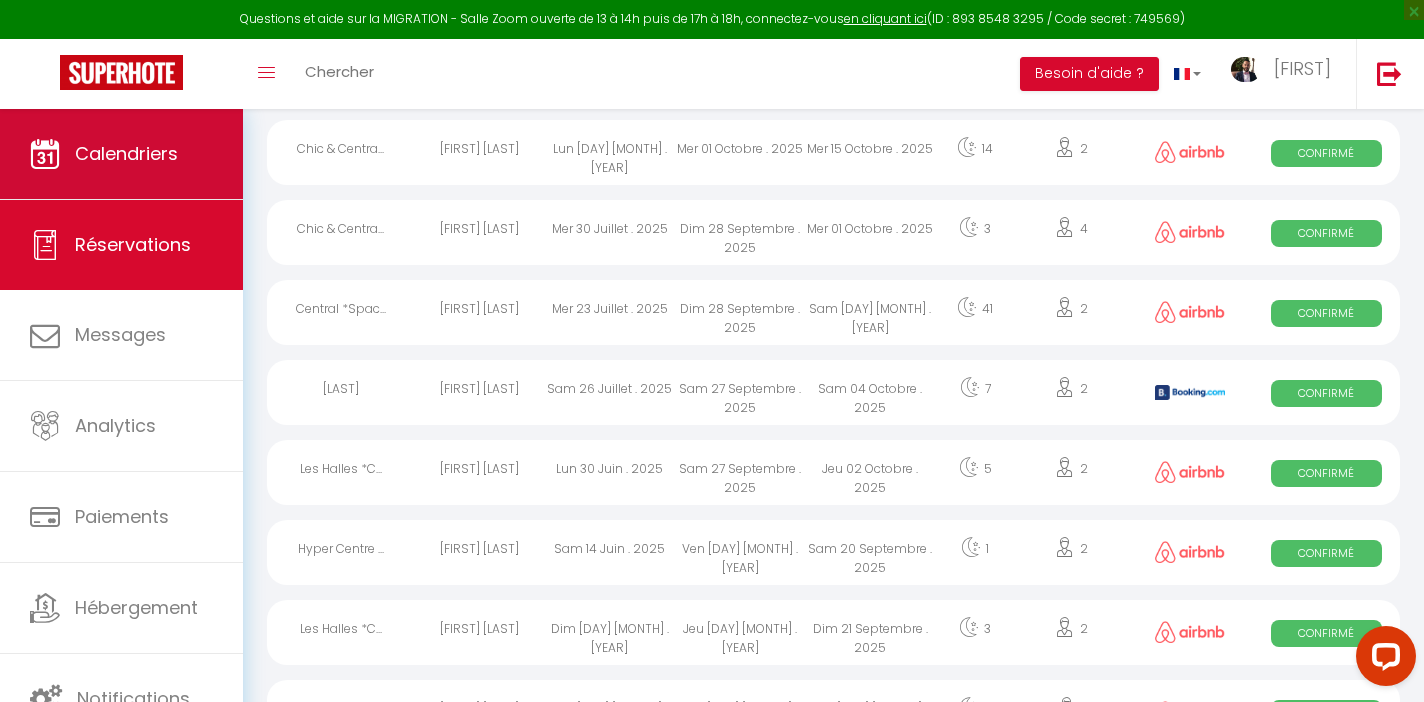 scroll, scrollTop: 998, scrollLeft: 0, axis: vertical 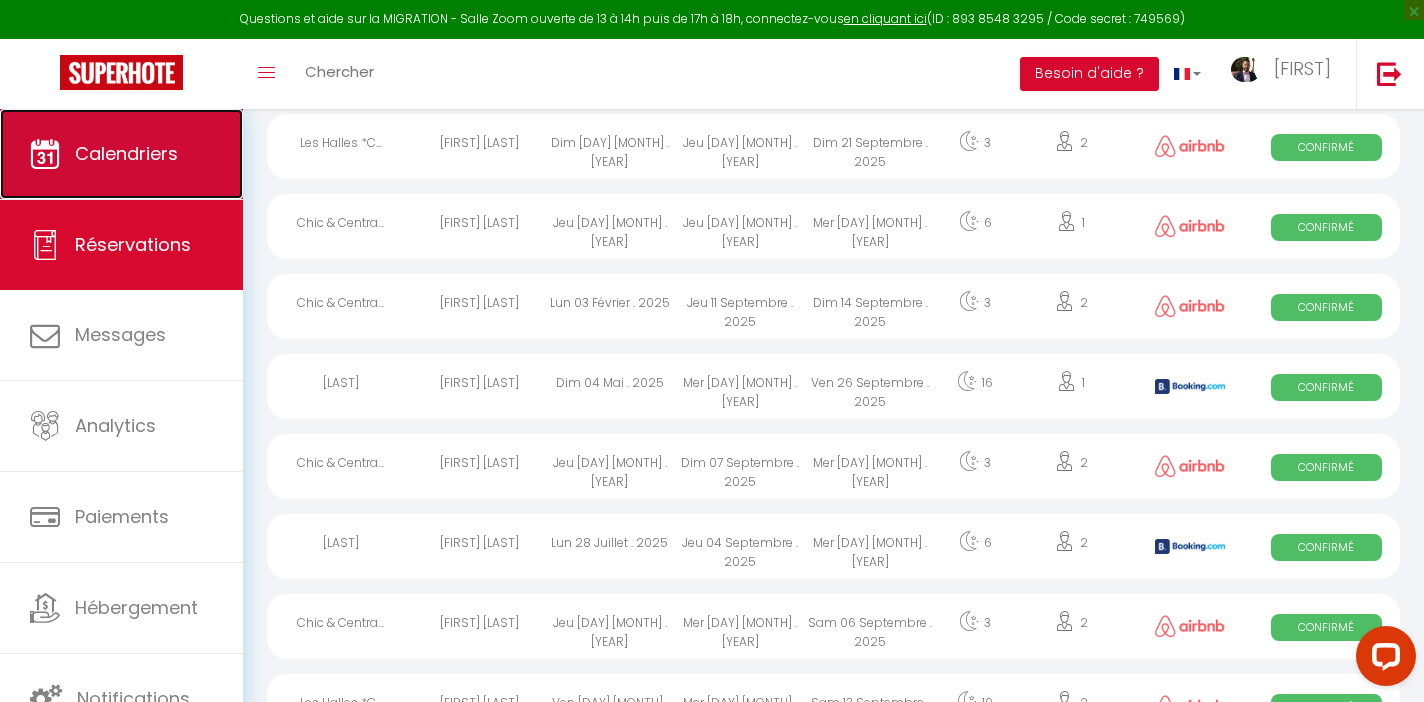 click on "Calendriers" at bounding box center [121, 154] 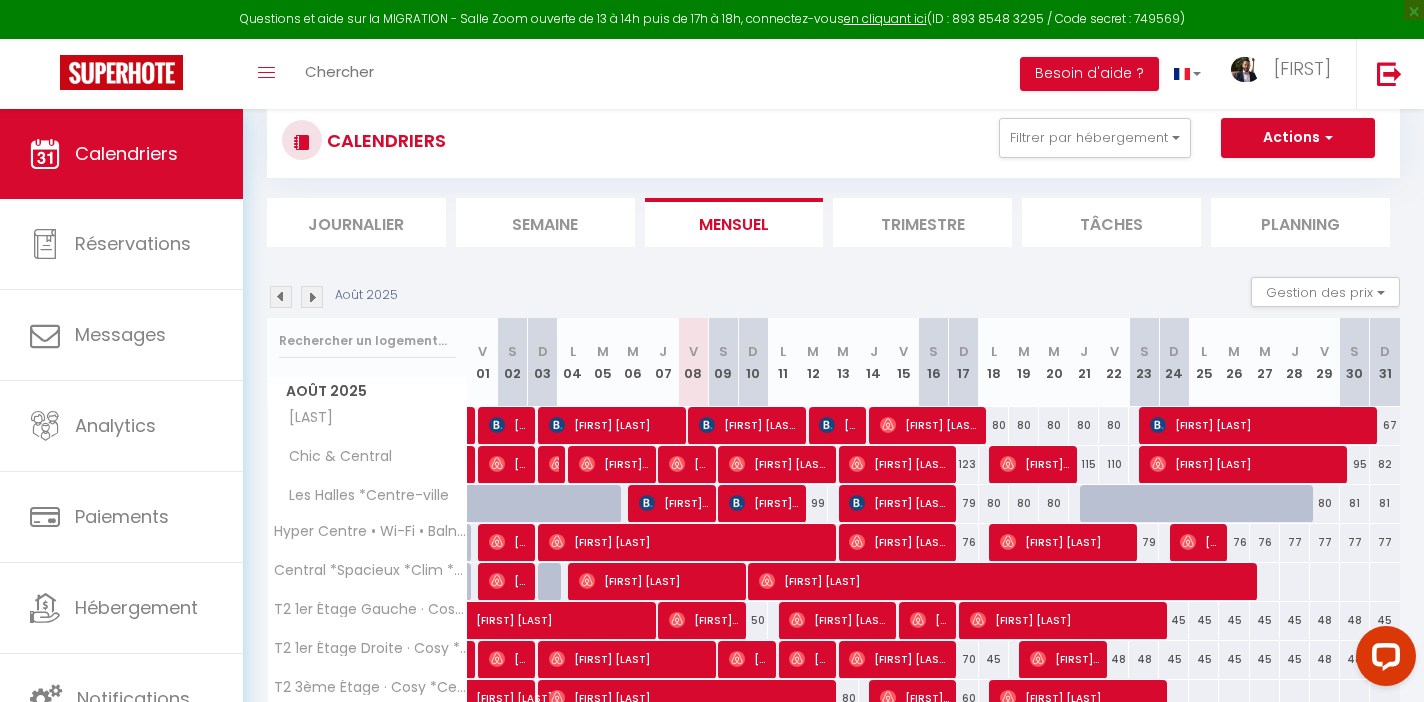 scroll, scrollTop: 233, scrollLeft: 0, axis: vertical 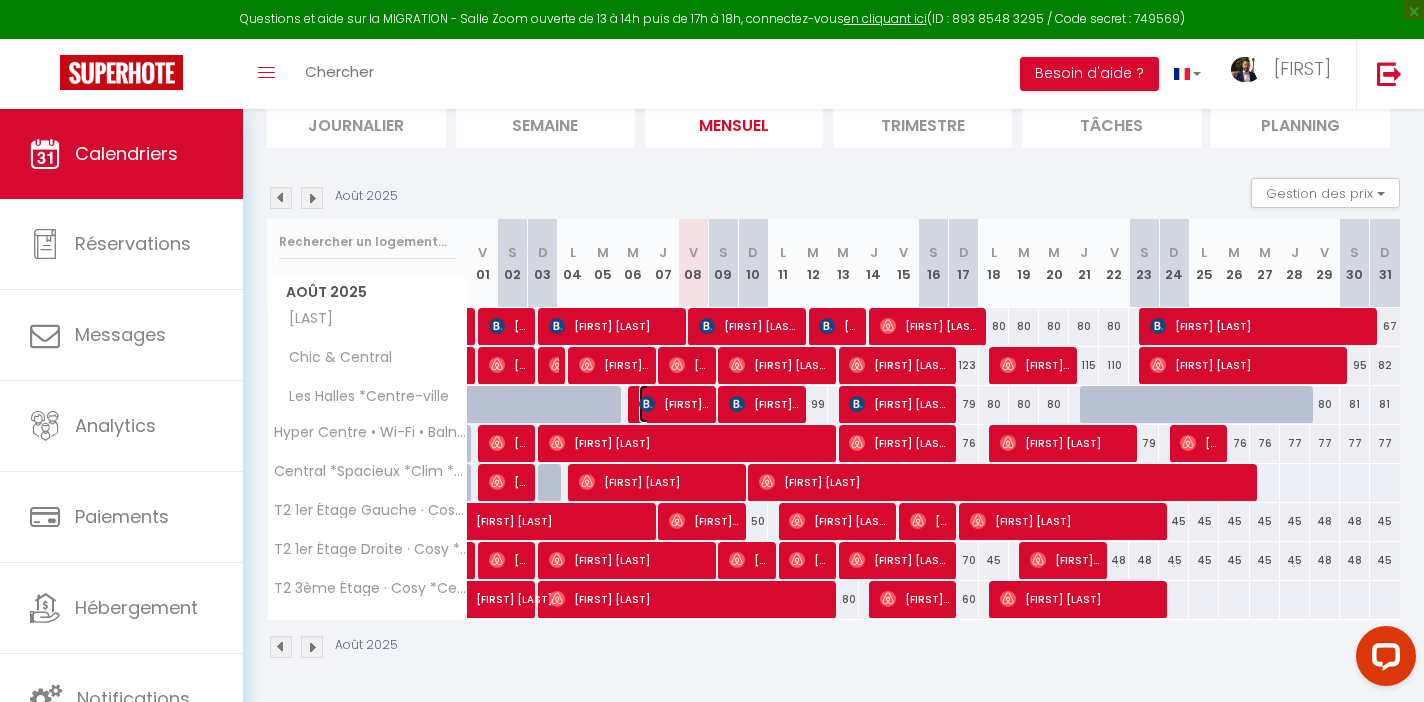 click on "[FIRST] [LAST]" at bounding box center (674, 404) 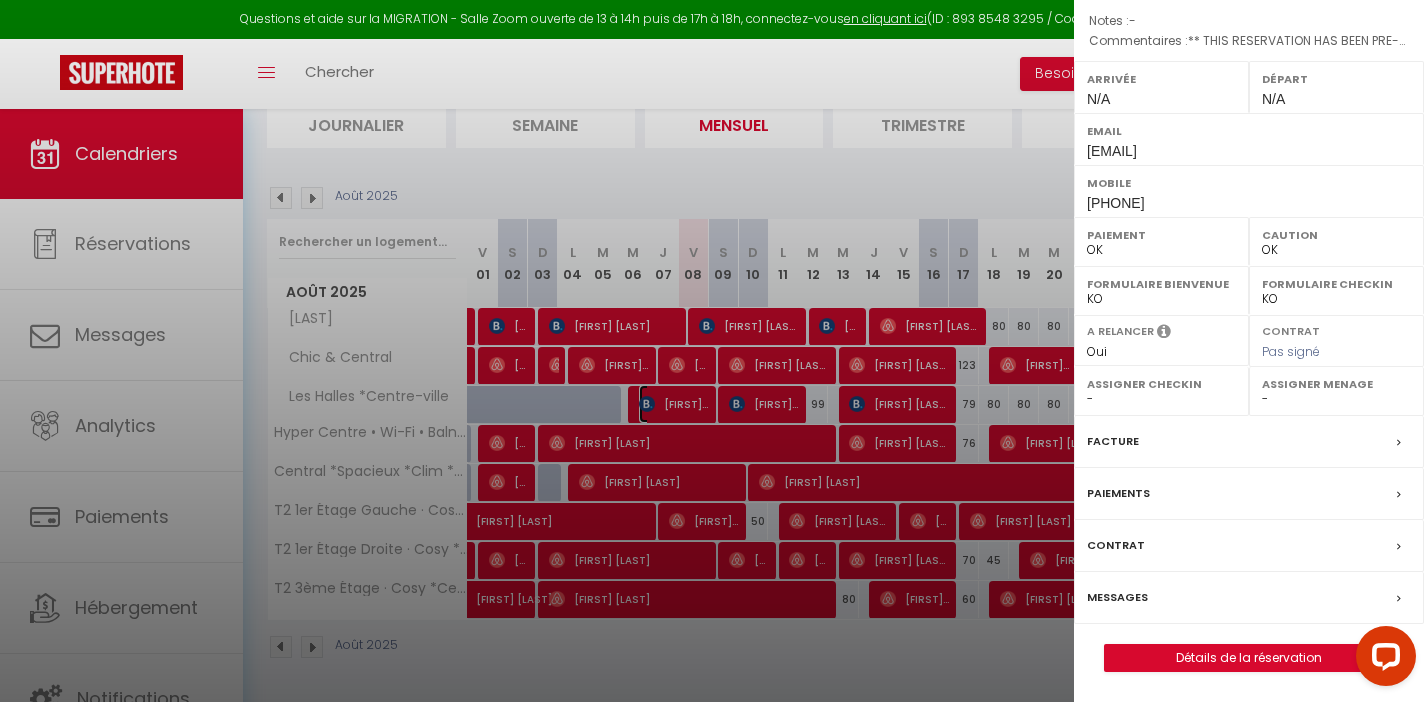 scroll, scrollTop: 262, scrollLeft: 0, axis: vertical 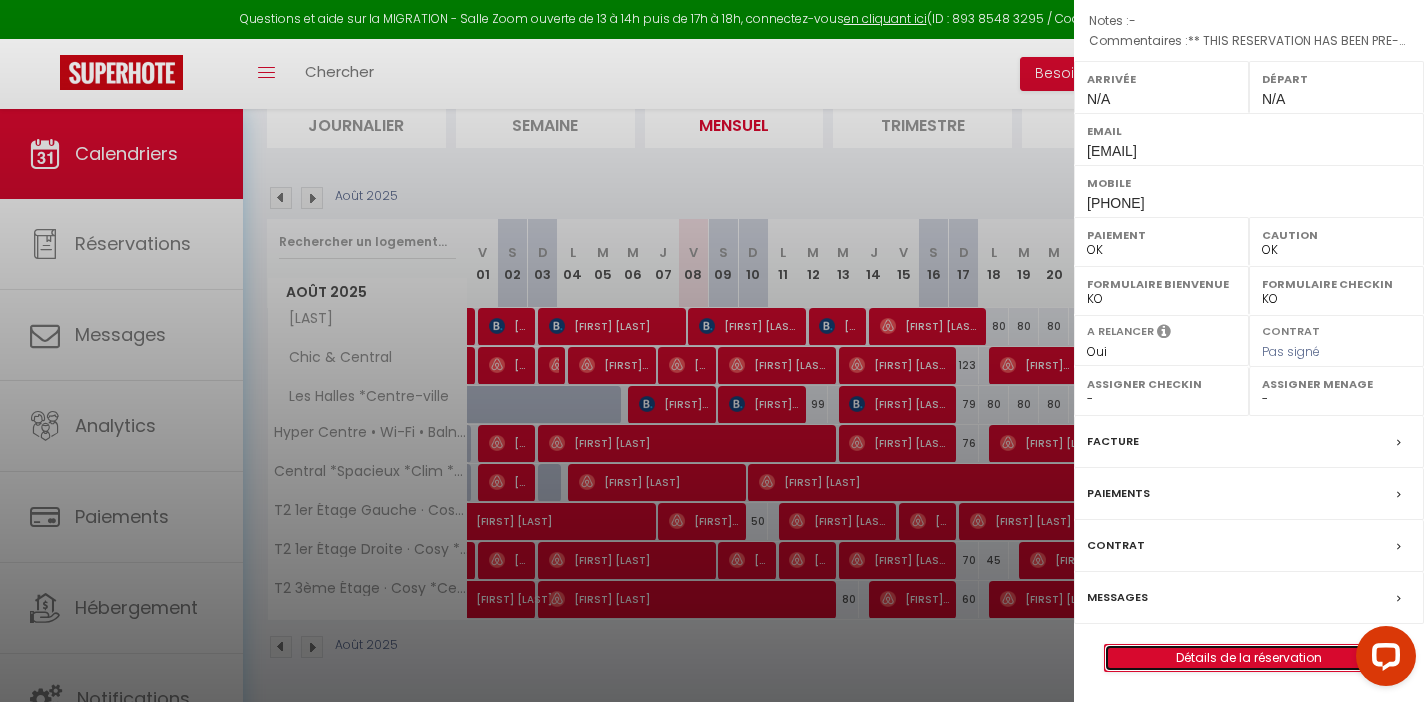 click on "Détails de la réservation" at bounding box center [1249, 658] 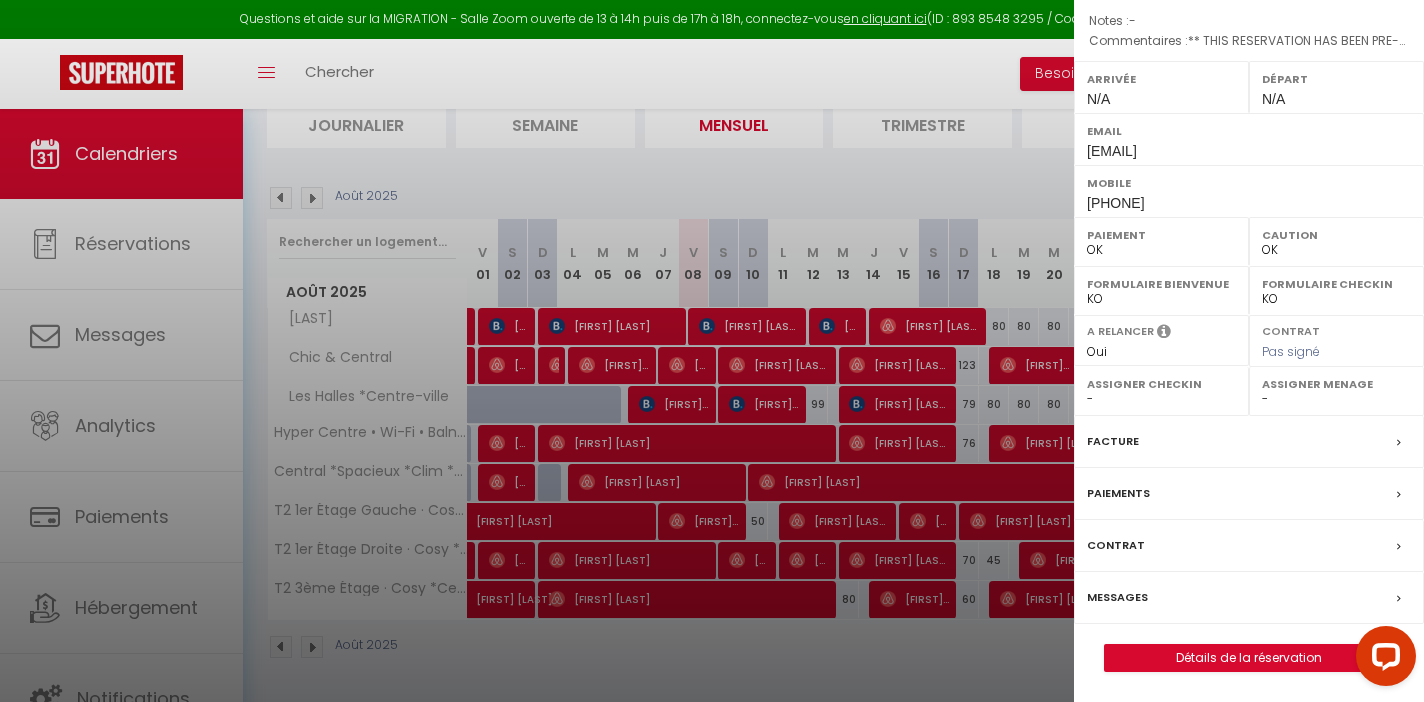 scroll, scrollTop: 0, scrollLeft: 0, axis: both 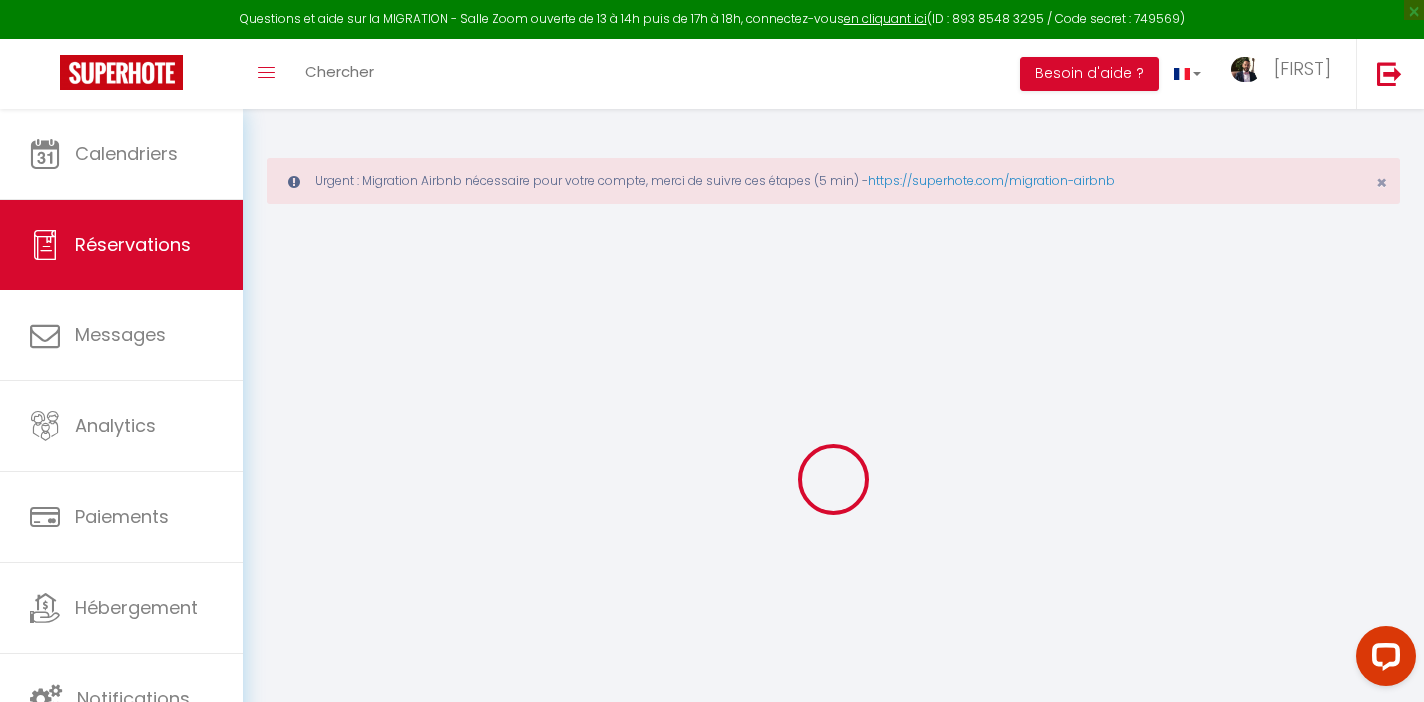 type on "[FIRST]" 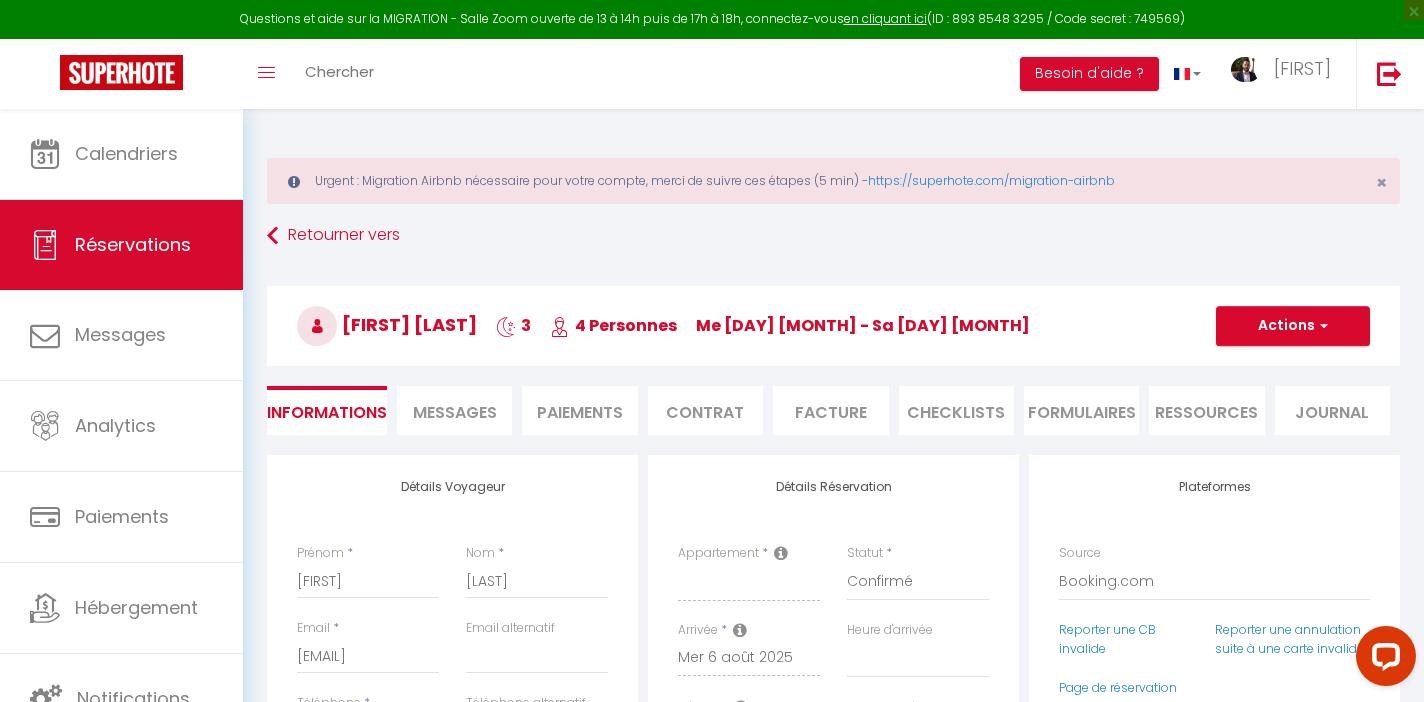 type on "60" 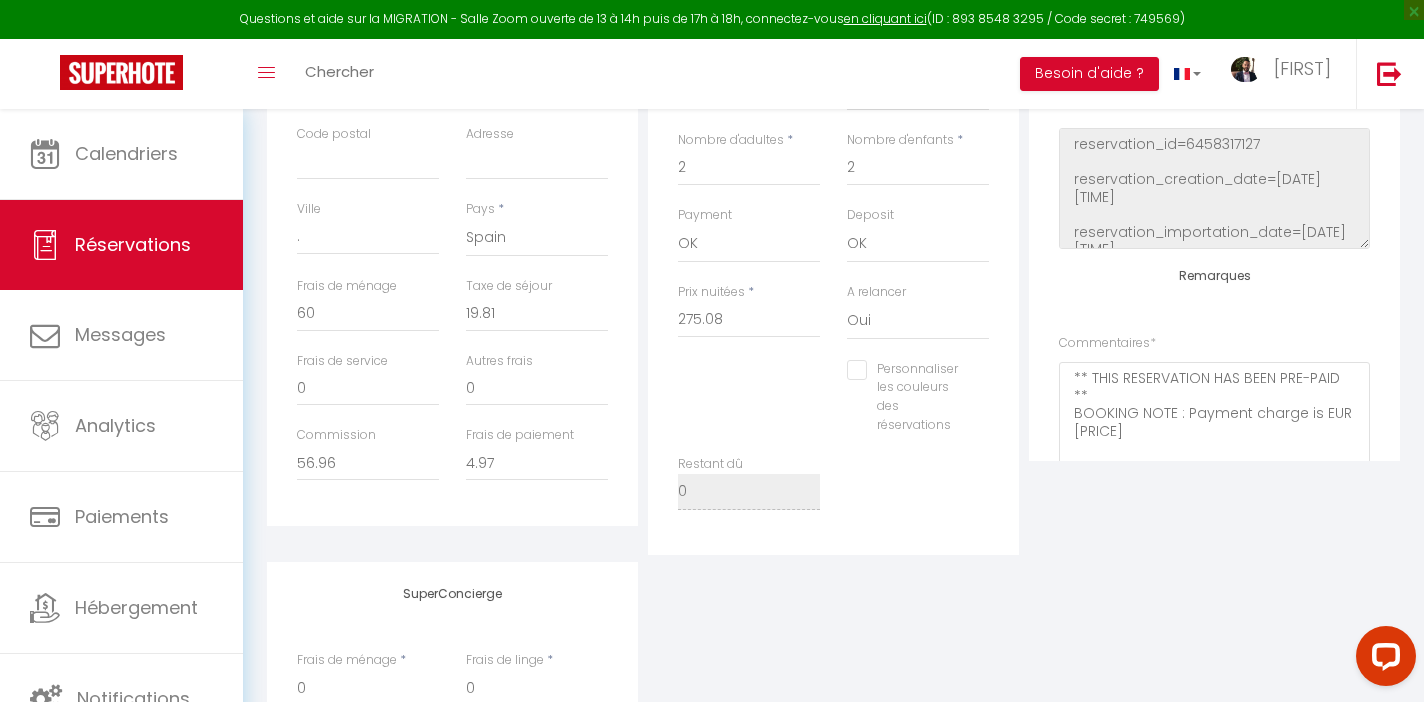scroll, scrollTop: 653, scrollLeft: 0, axis: vertical 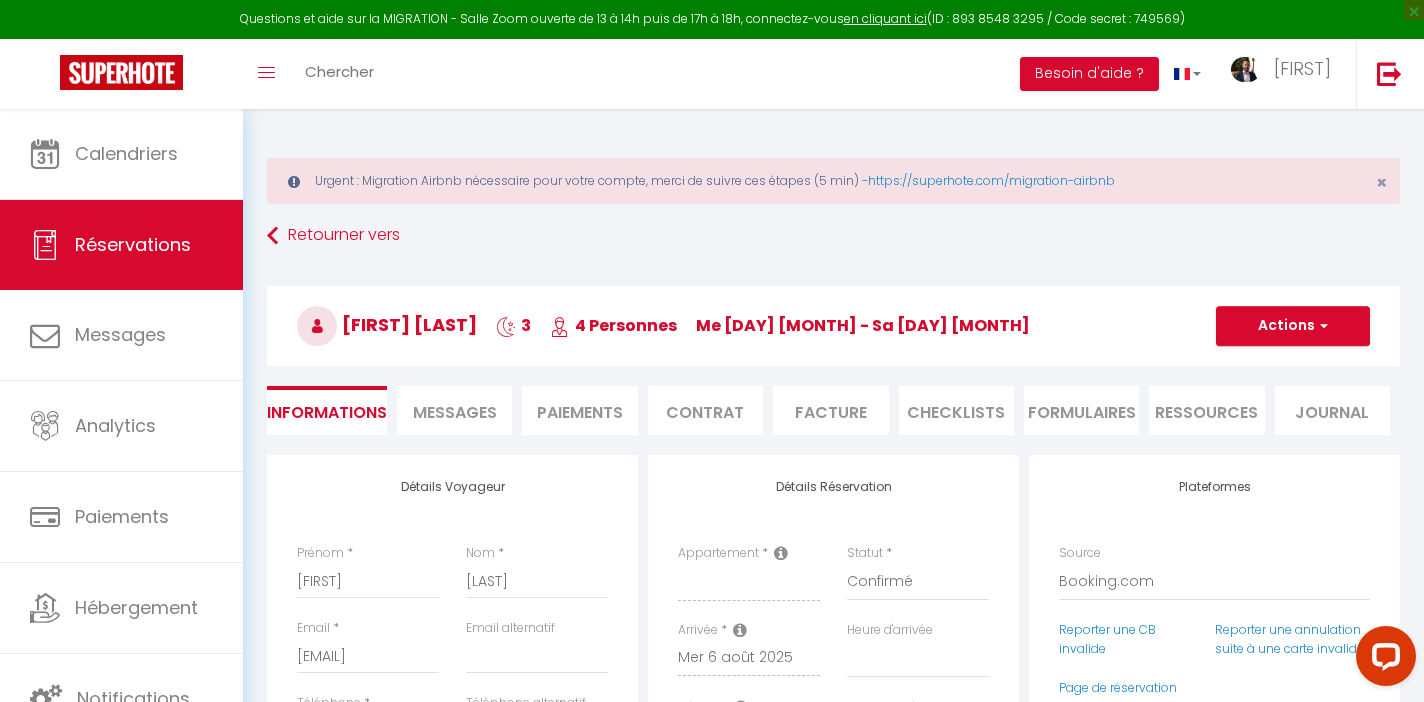 click on "Messages" at bounding box center (454, 410) 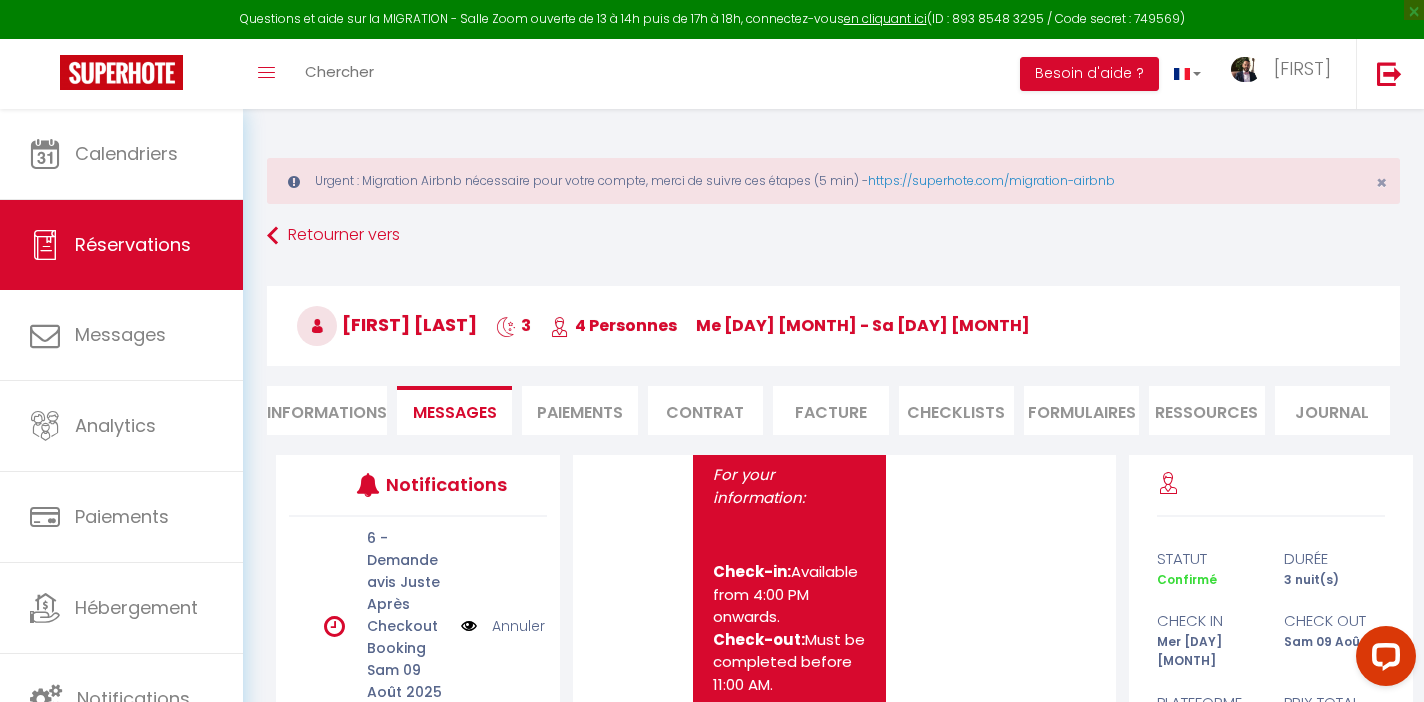 scroll, scrollTop: 806, scrollLeft: 0, axis: vertical 